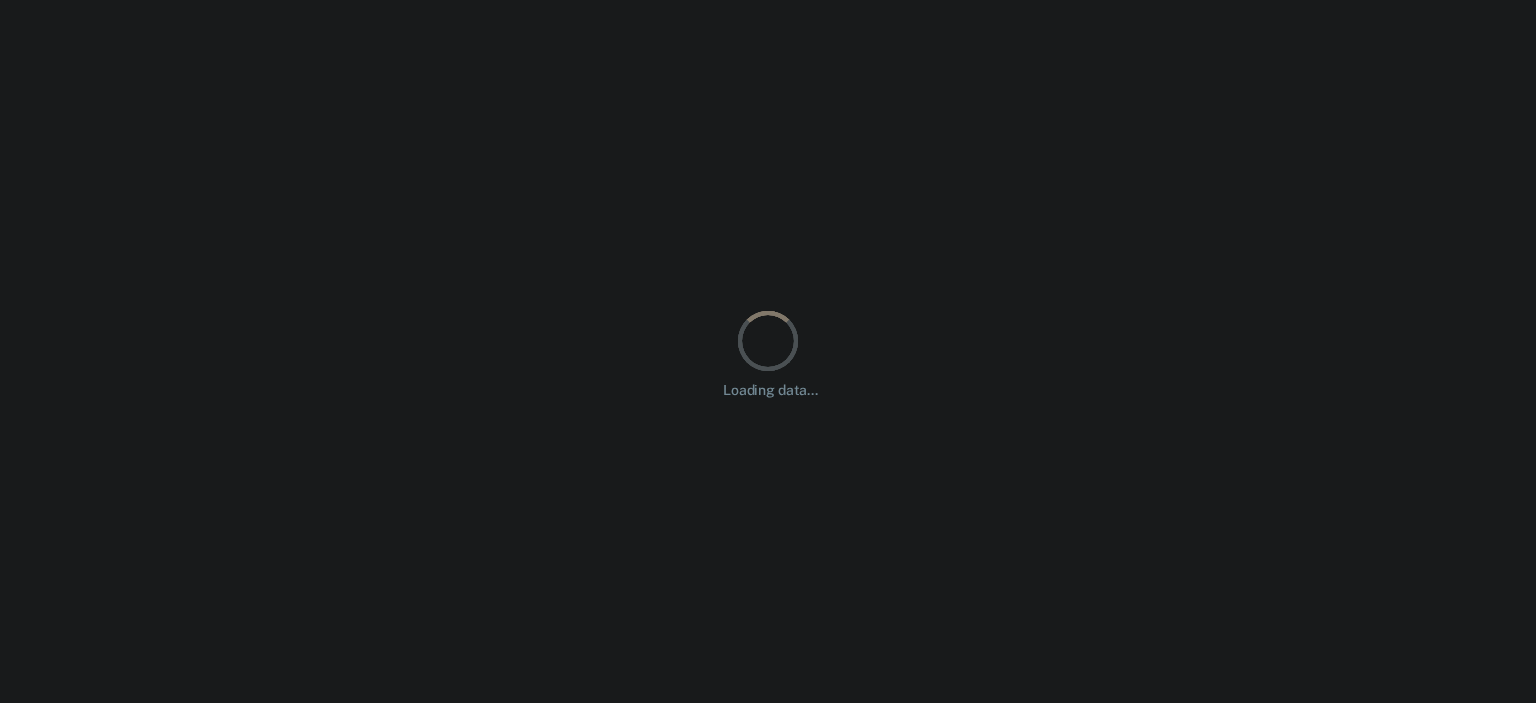 scroll, scrollTop: 0, scrollLeft: 0, axis: both 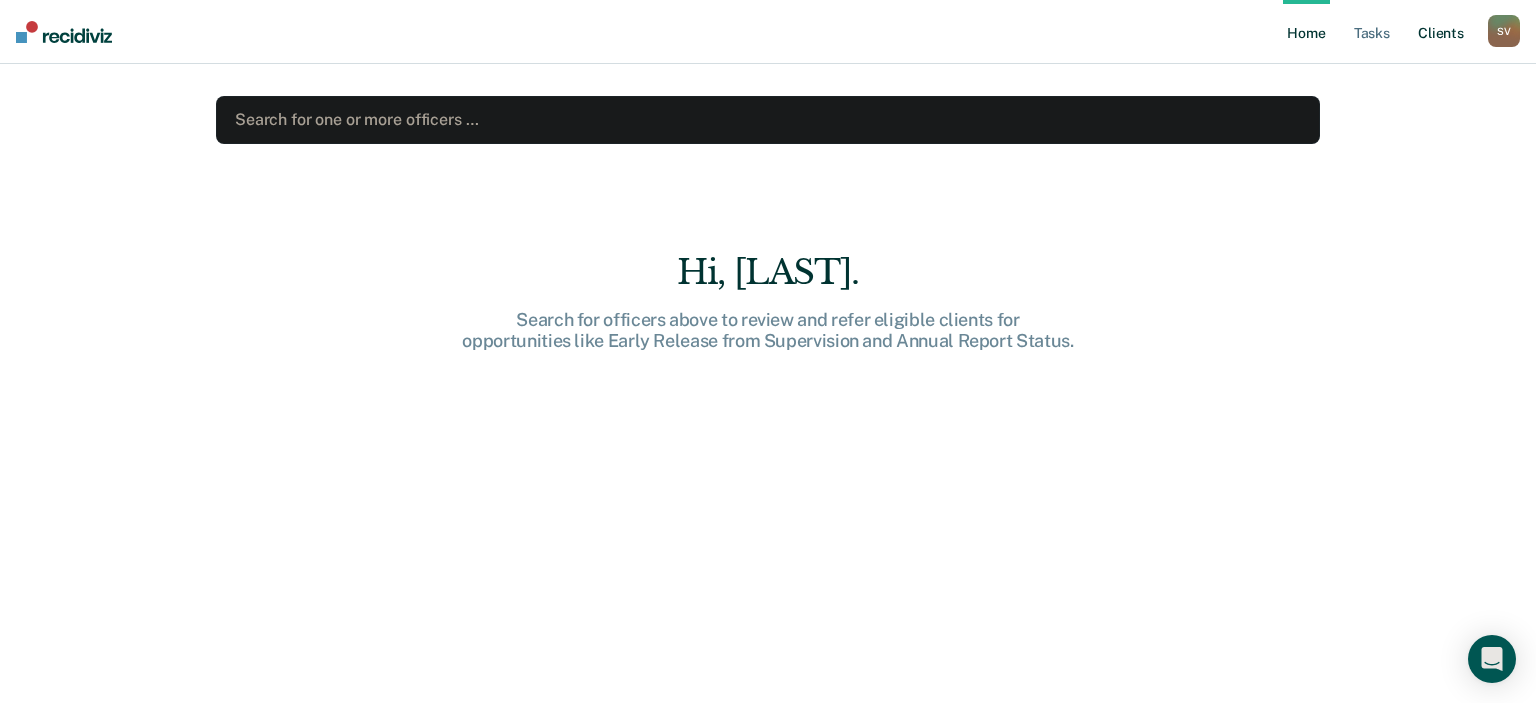 click on "Client s" at bounding box center [1441, 32] 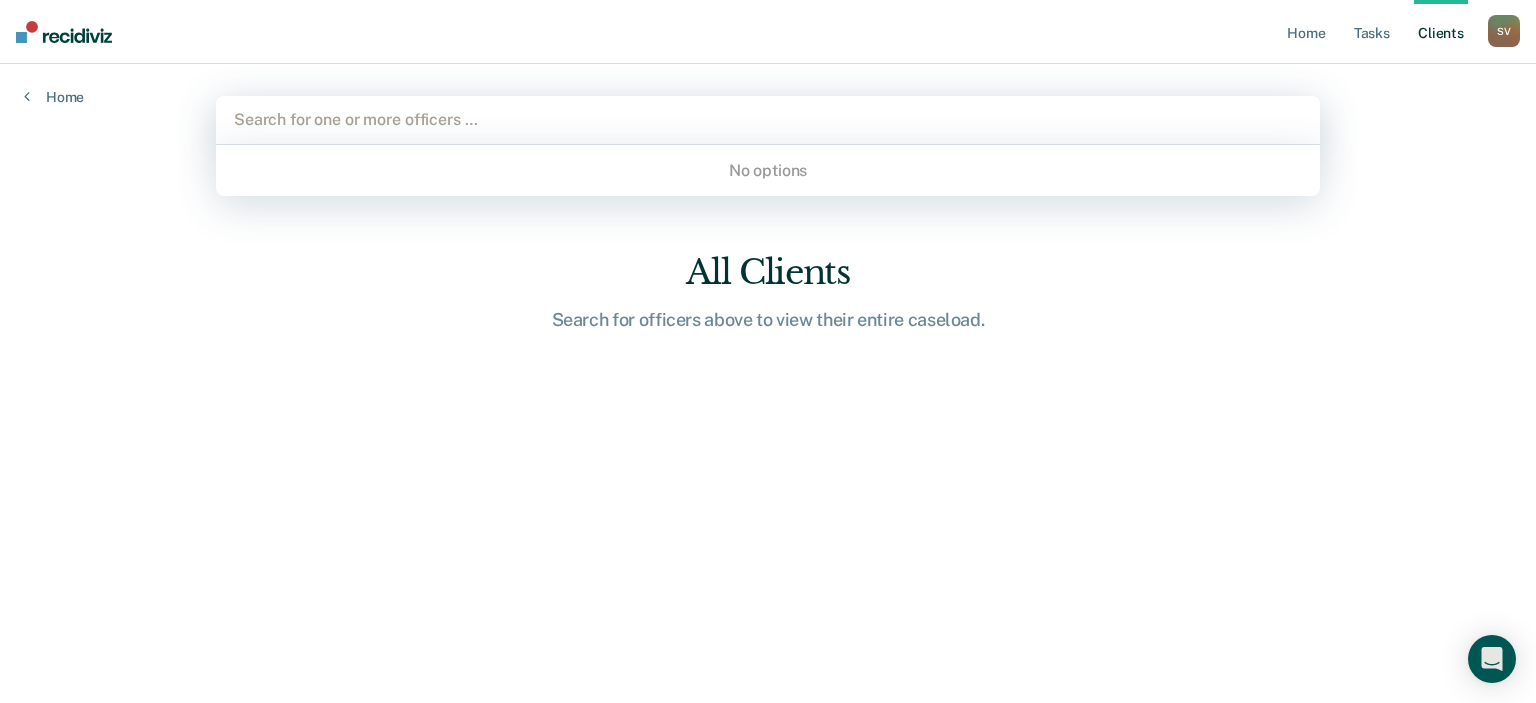 click at bounding box center [768, 119] 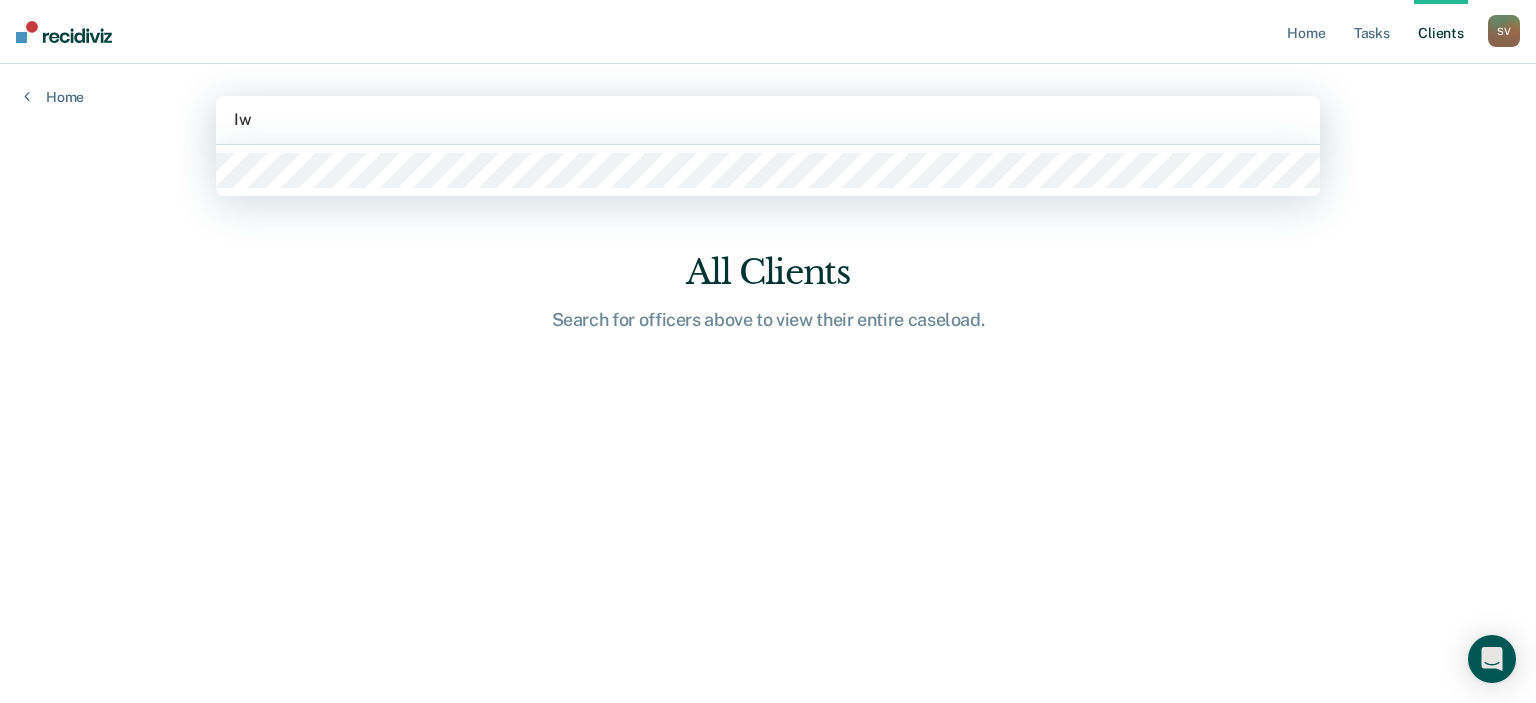 type on "I" 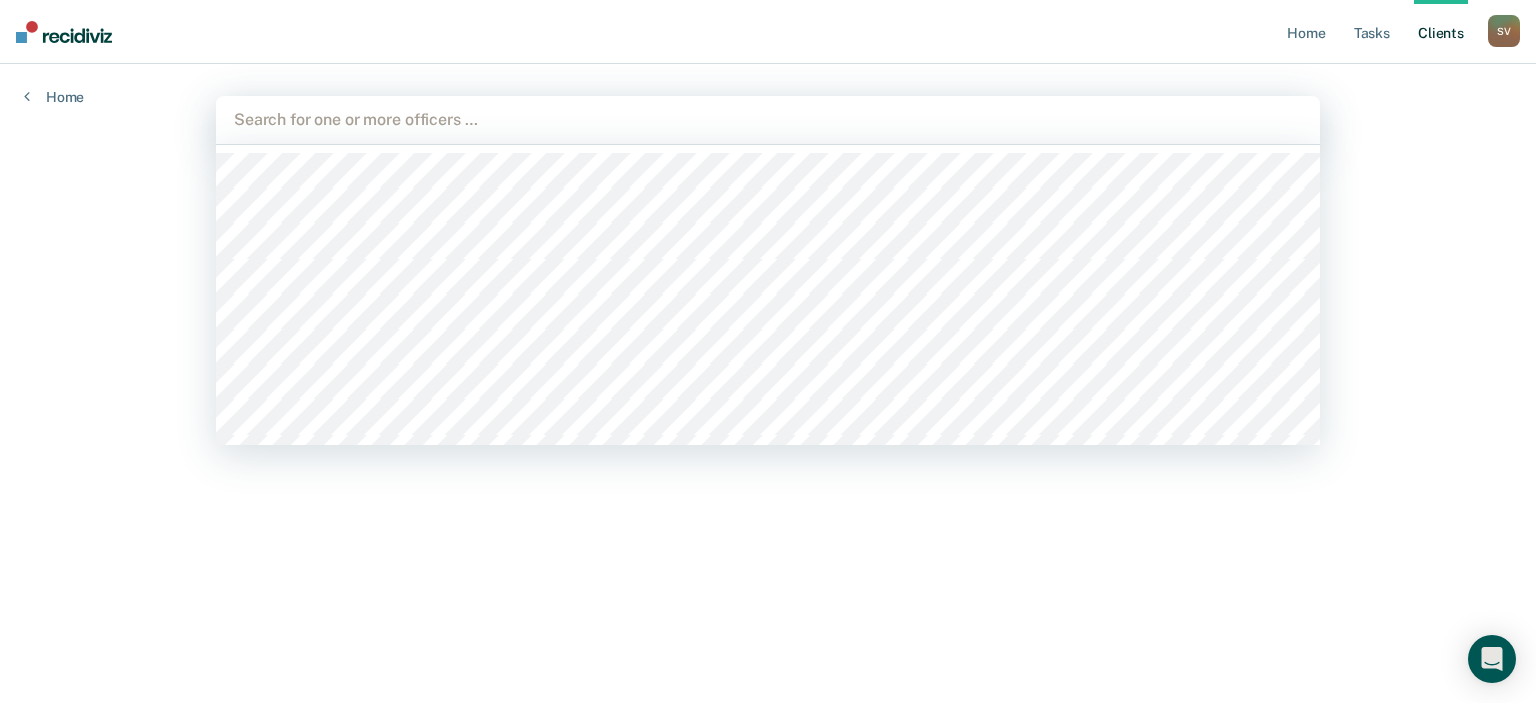 type on "I" 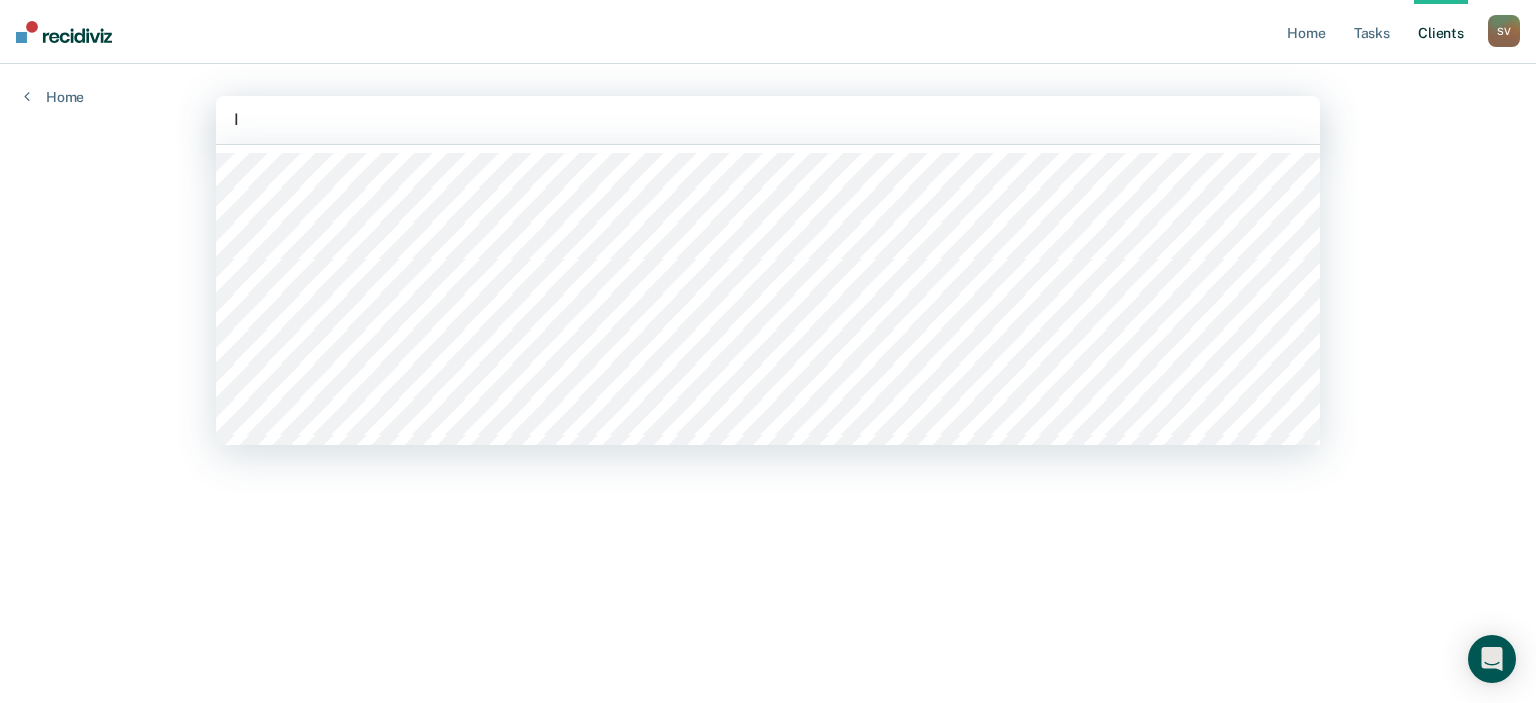 type on "Iw" 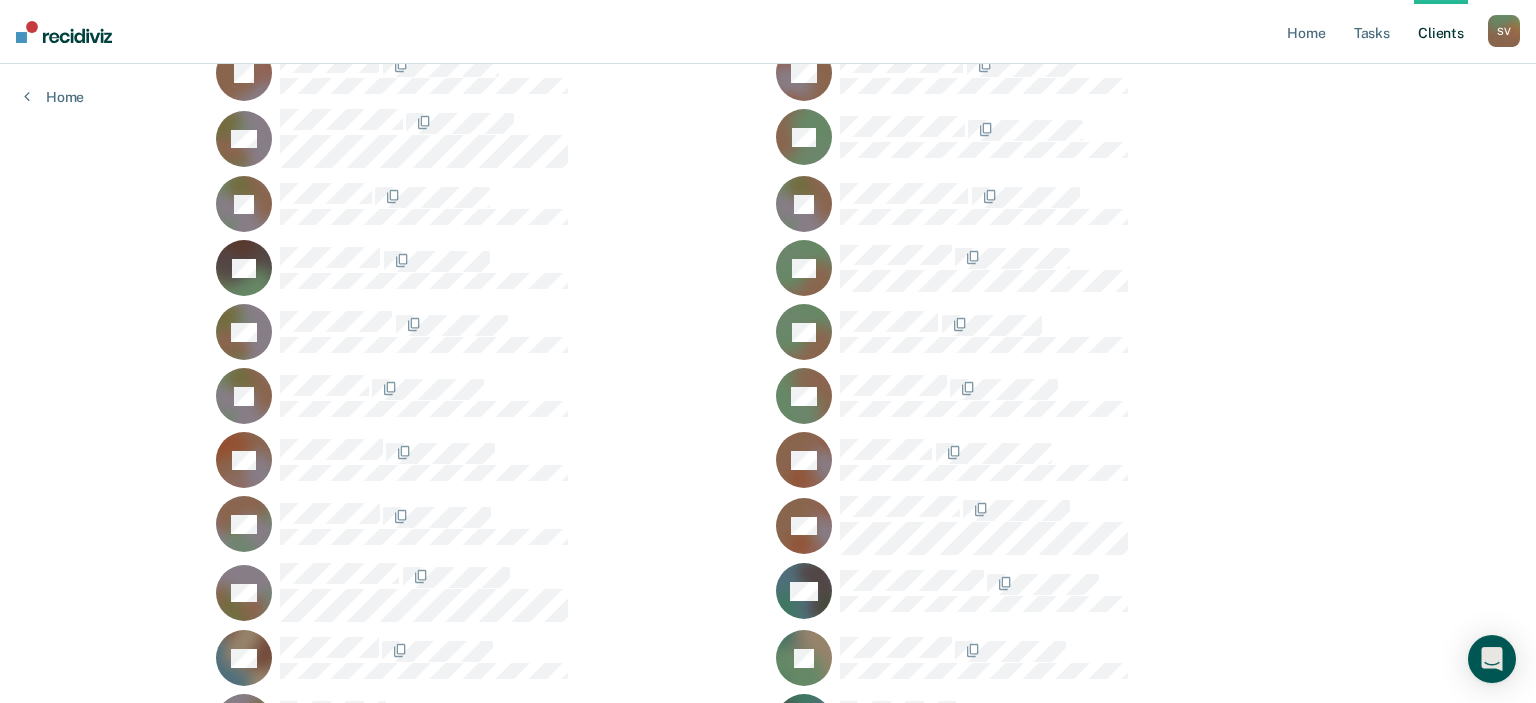 scroll, scrollTop: 0, scrollLeft: 0, axis: both 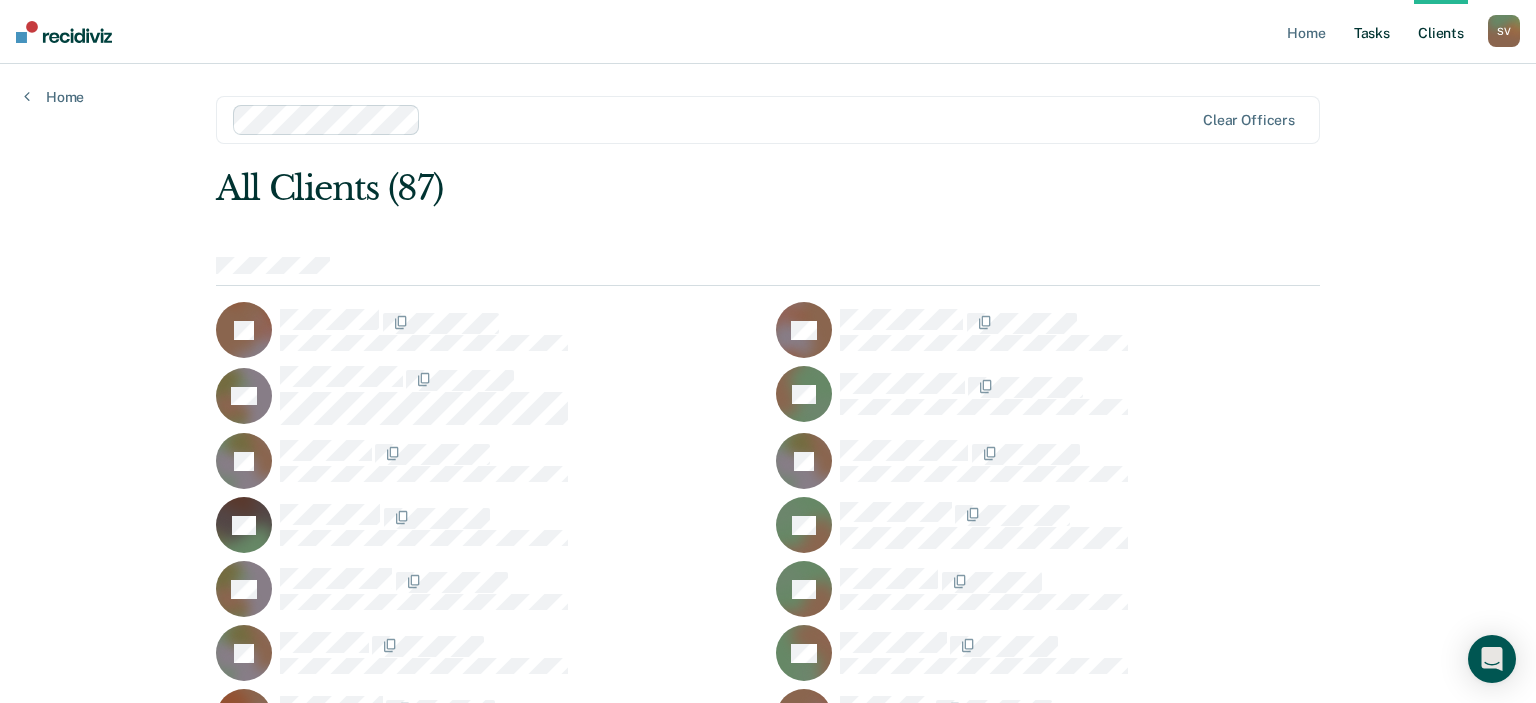 type 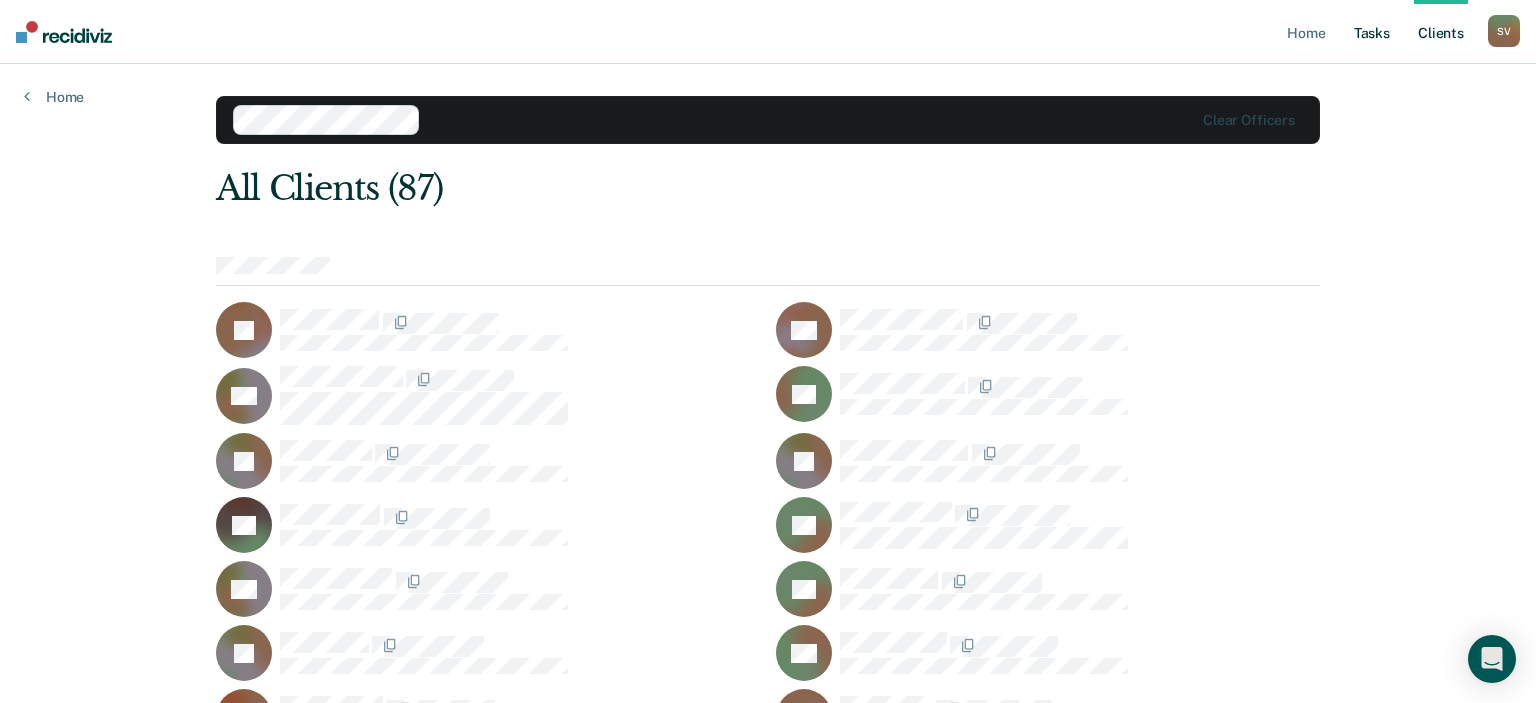 click on "Tasks" at bounding box center (1372, 32) 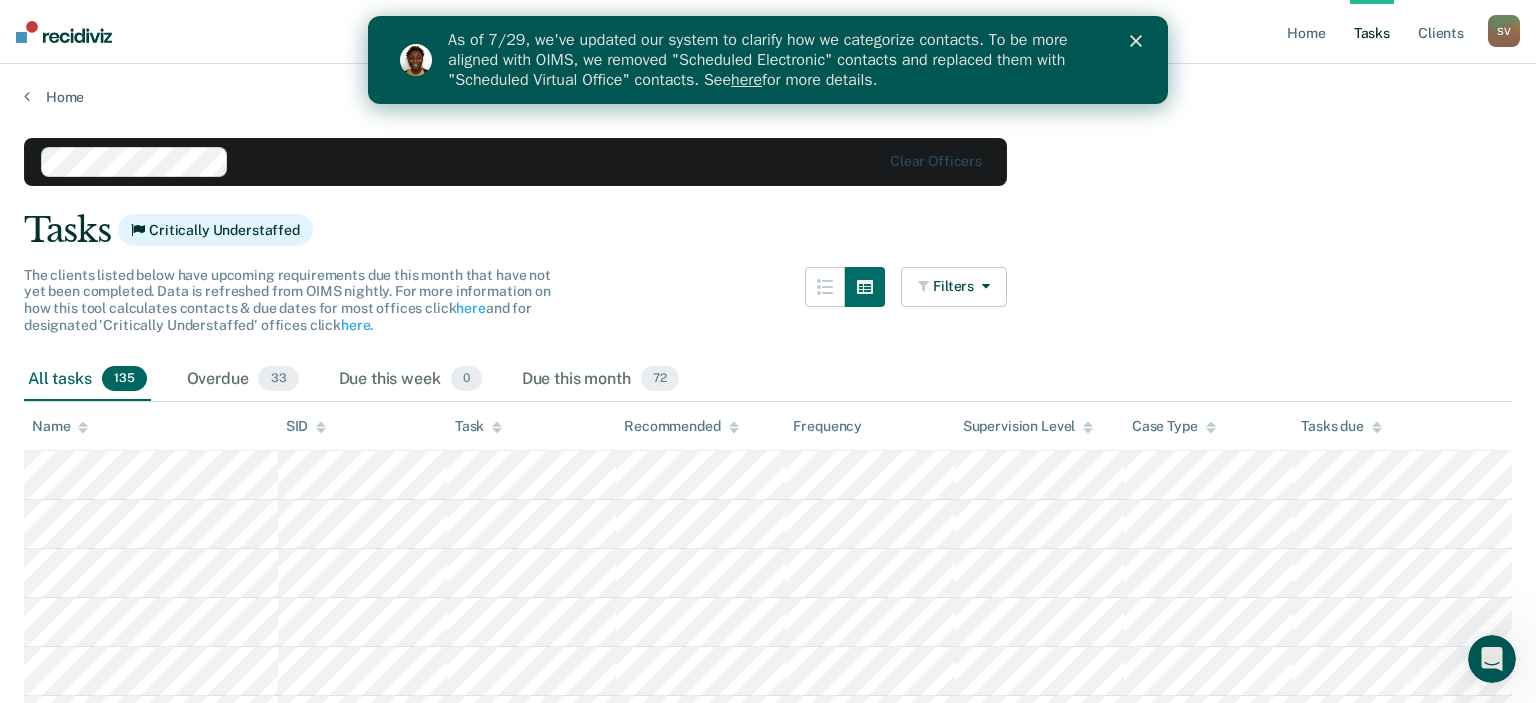 scroll, scrollTop: 0, scrollLeft: 0, axis: both 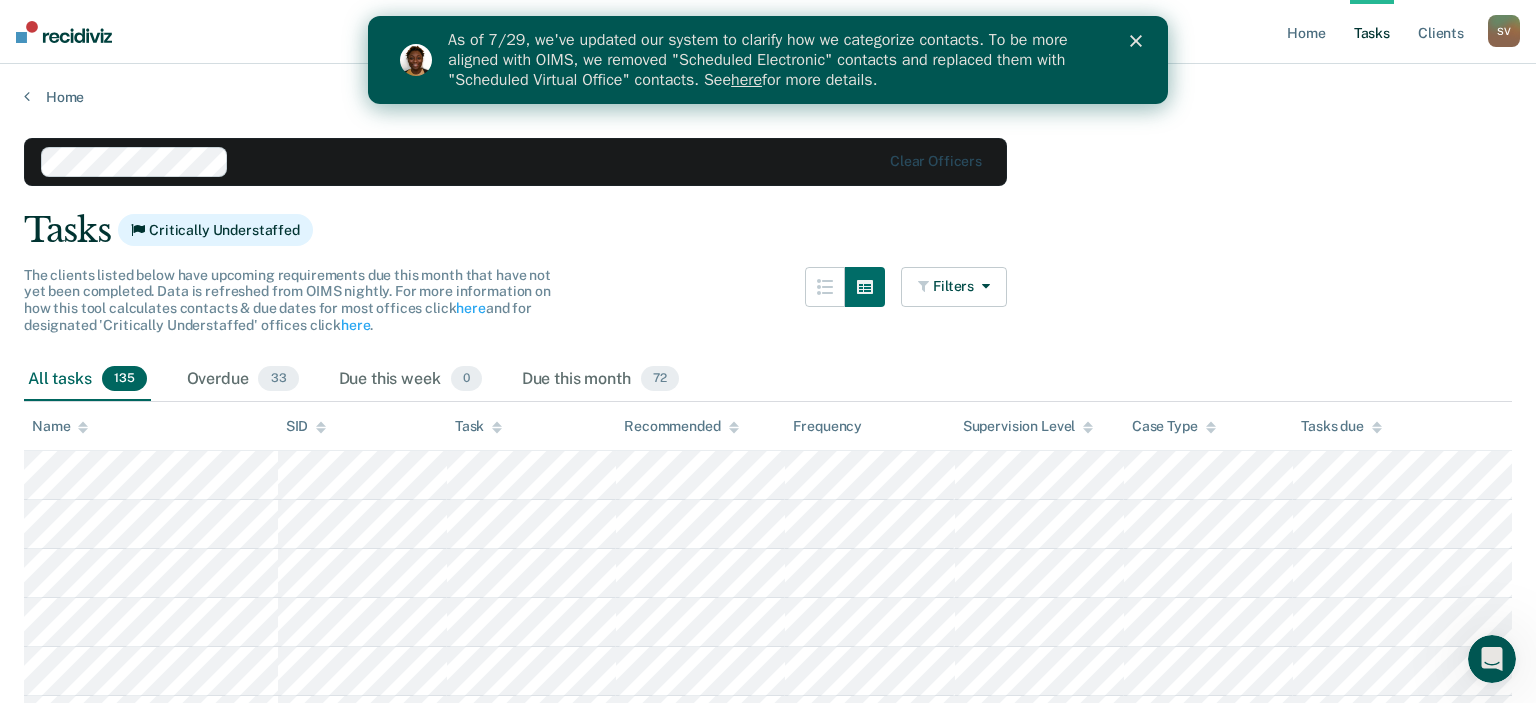 click 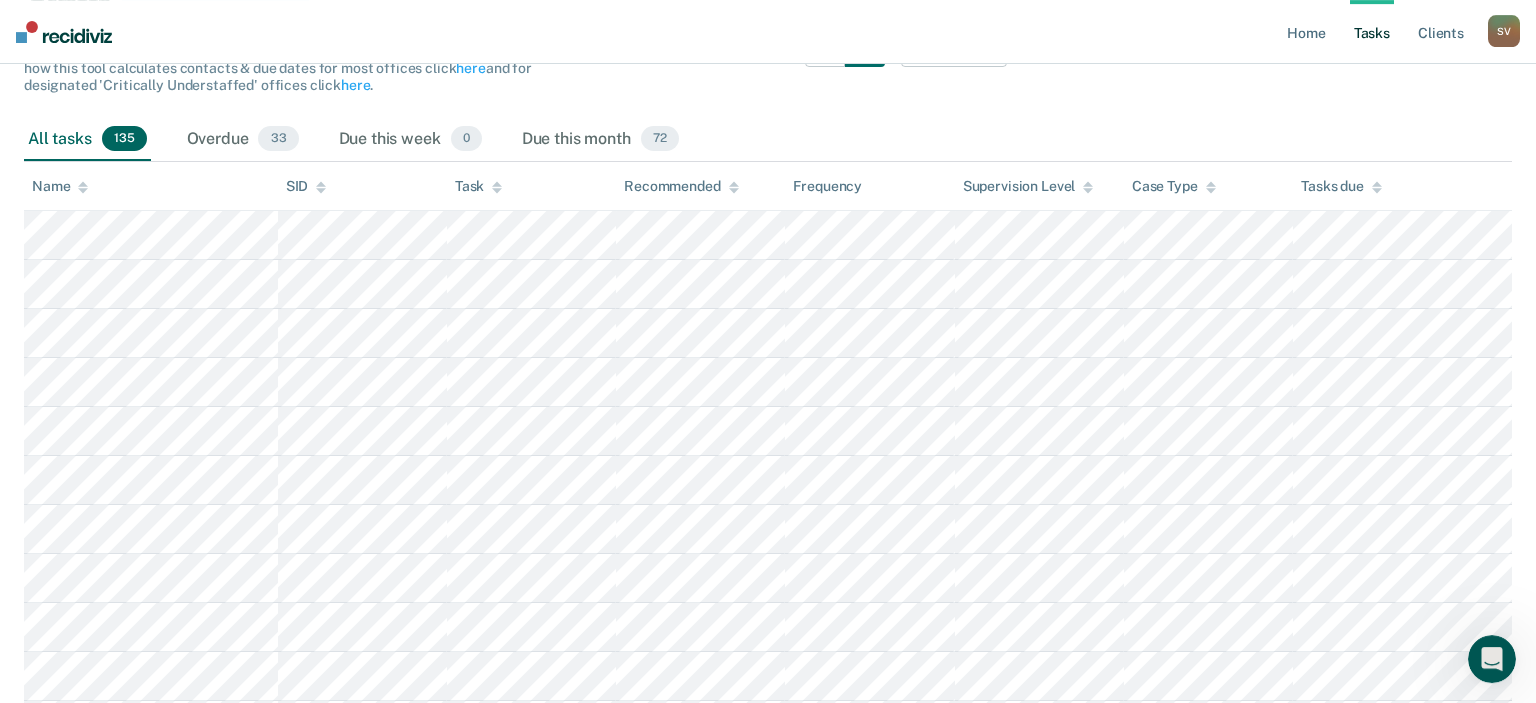 scroll, scrollTop: 0, scrollLeft: 0, axis: both 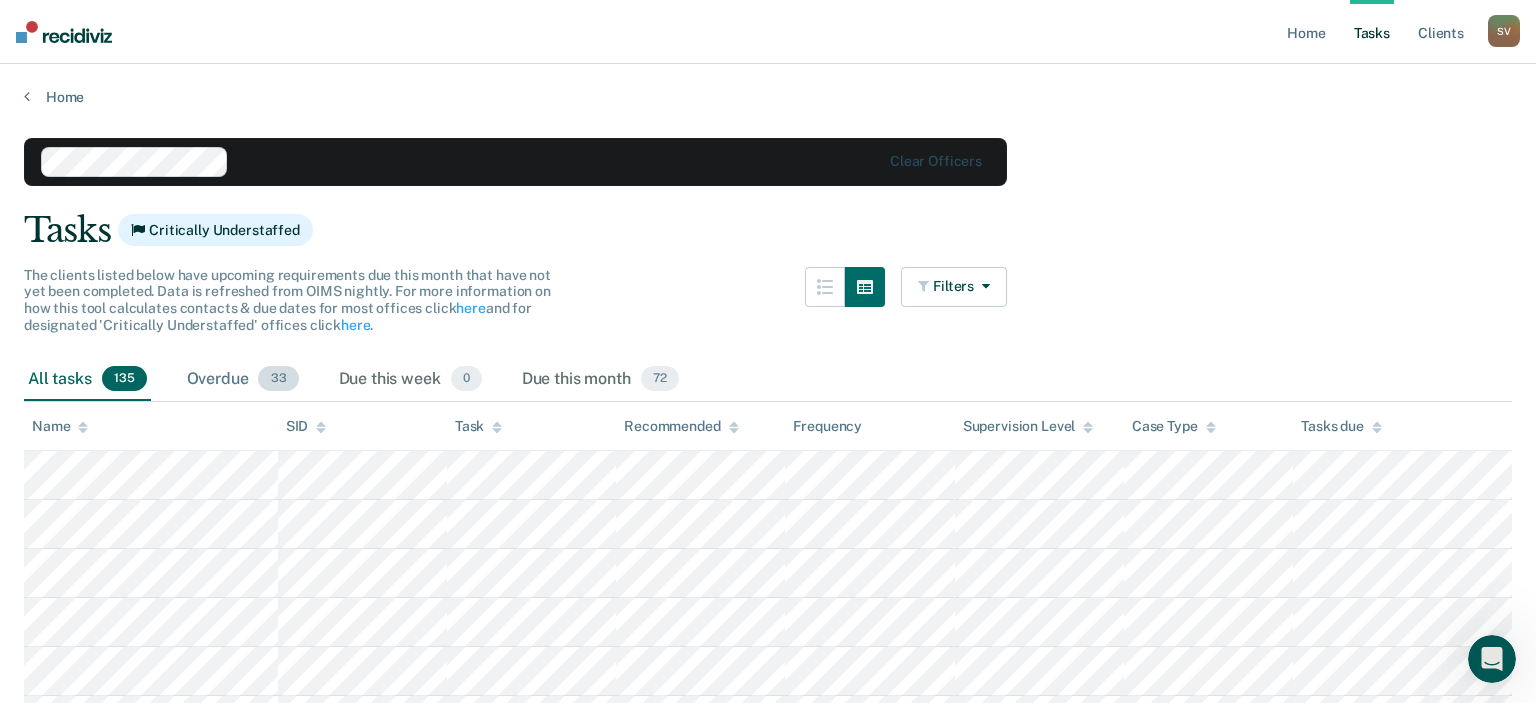 click on "Overdue 33" at bounding box center [243, 380] 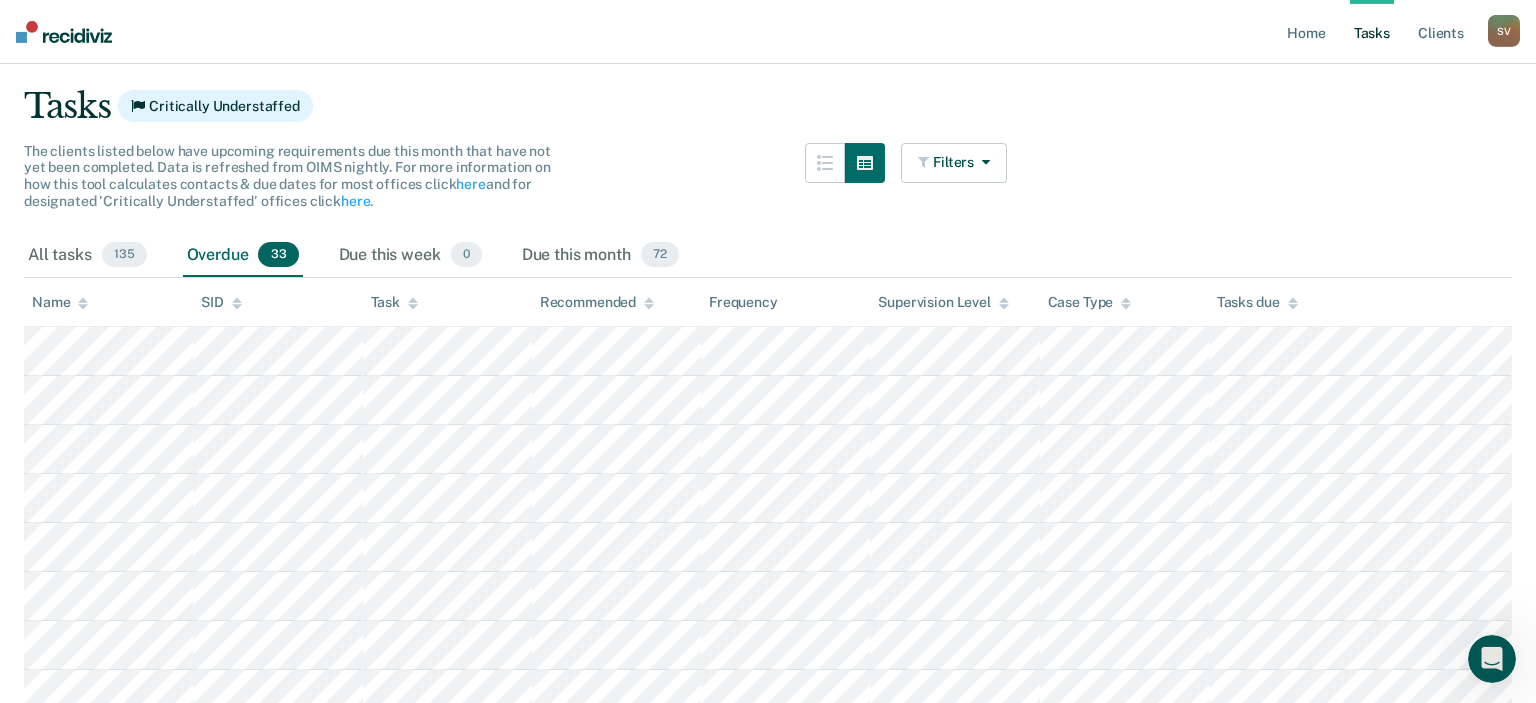 scroll, scrollTop: 0, scrollLeft: 0, axis: both 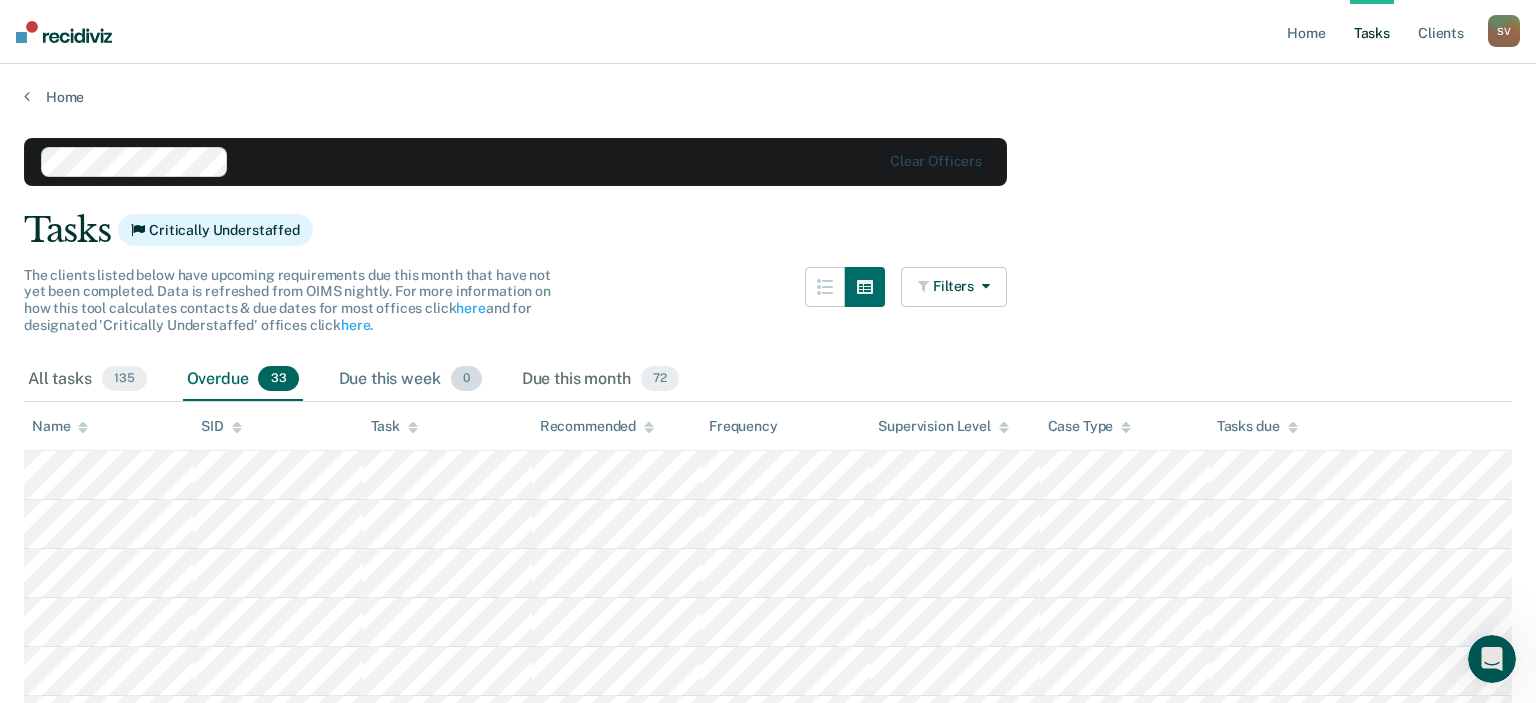 click on "Due this week 0" at bounding box center (410, 380) 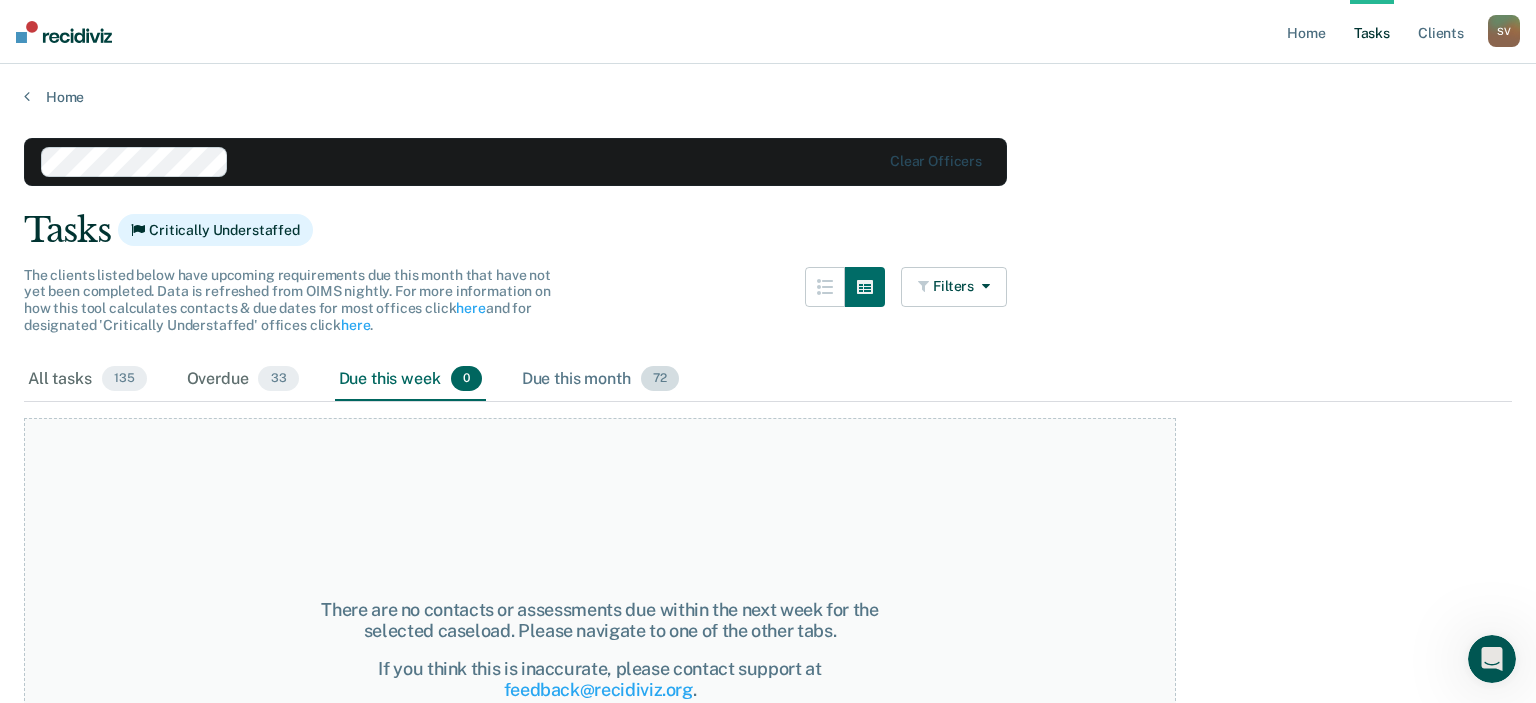 click on "Due this month 72" at bounding box center [600, 380] 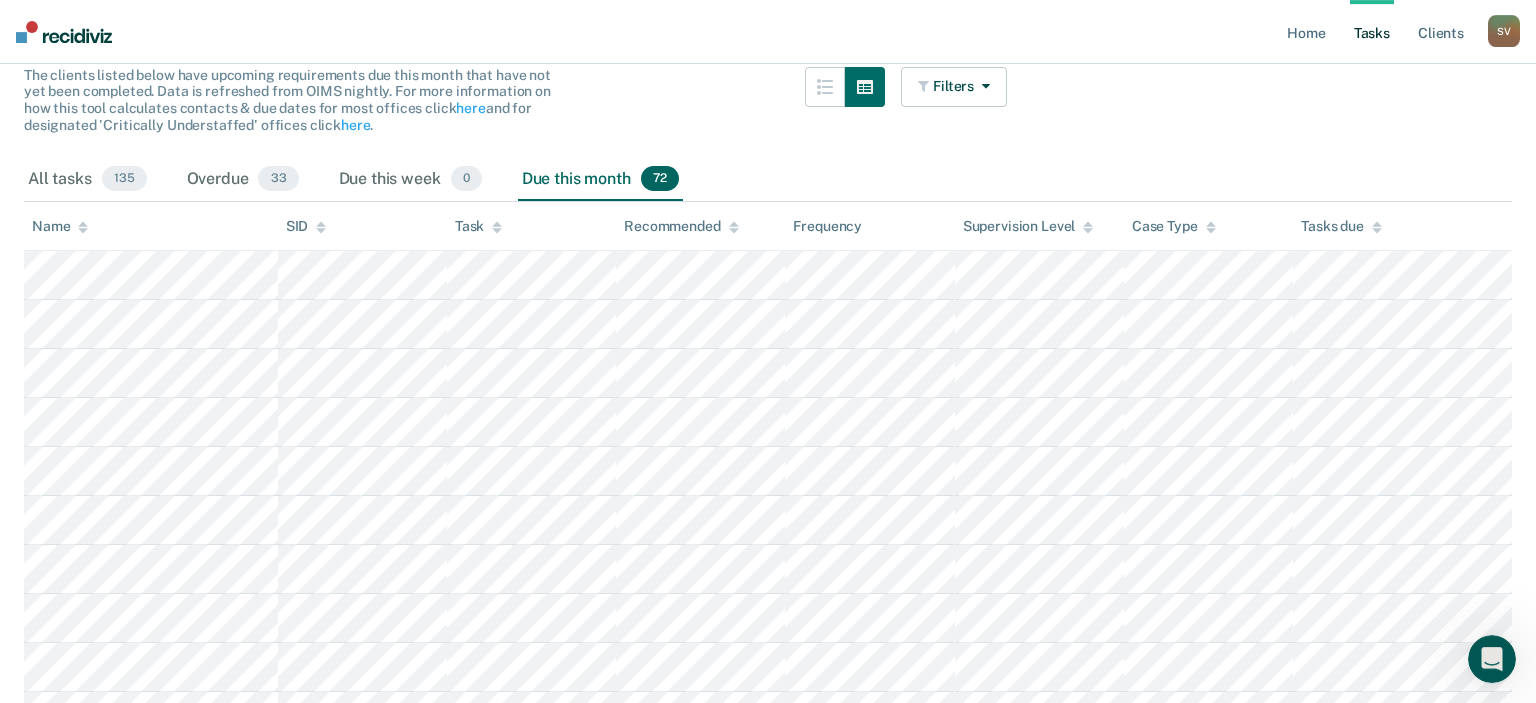 scroll, scrollTop: 212, scrollLeft: 0, axis: vertical 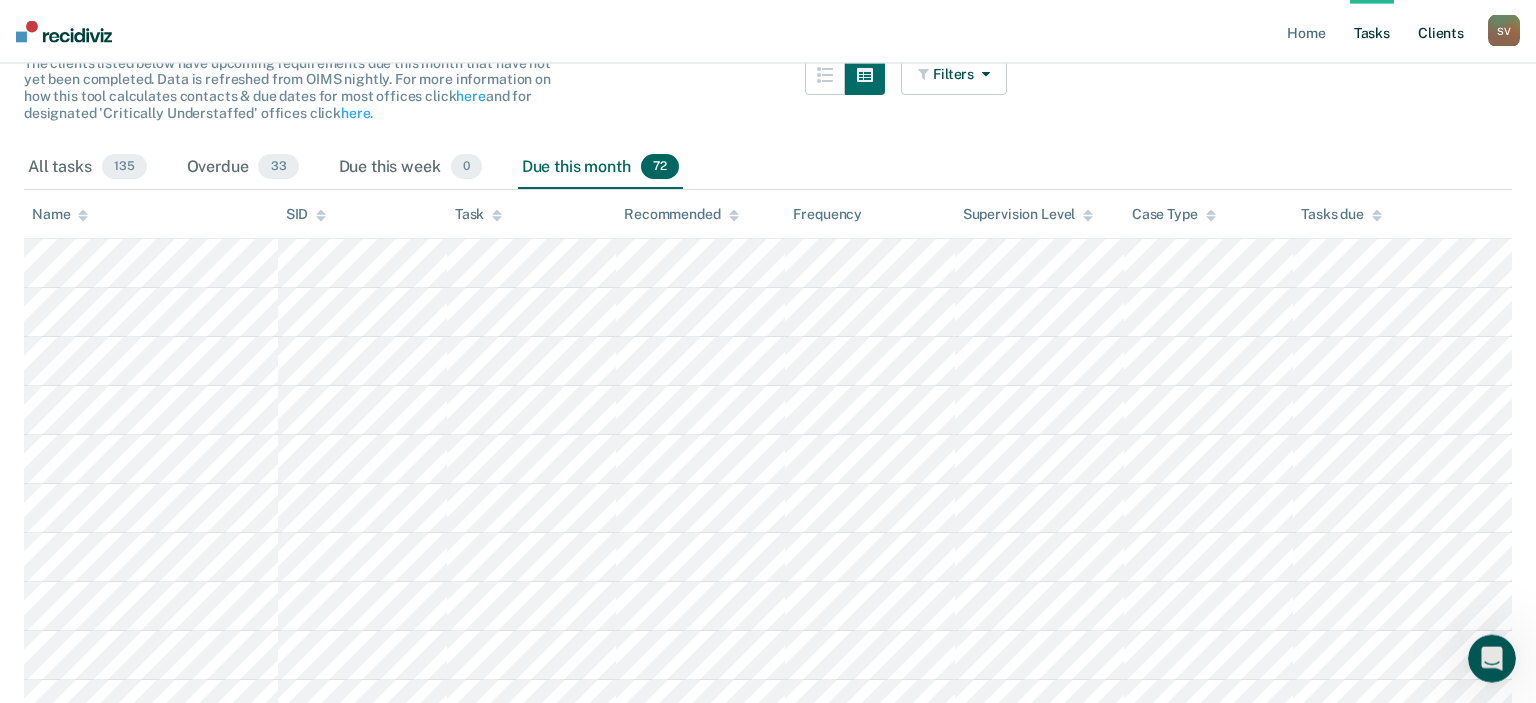 click on "Client s" at bounding box center [1441, 32] 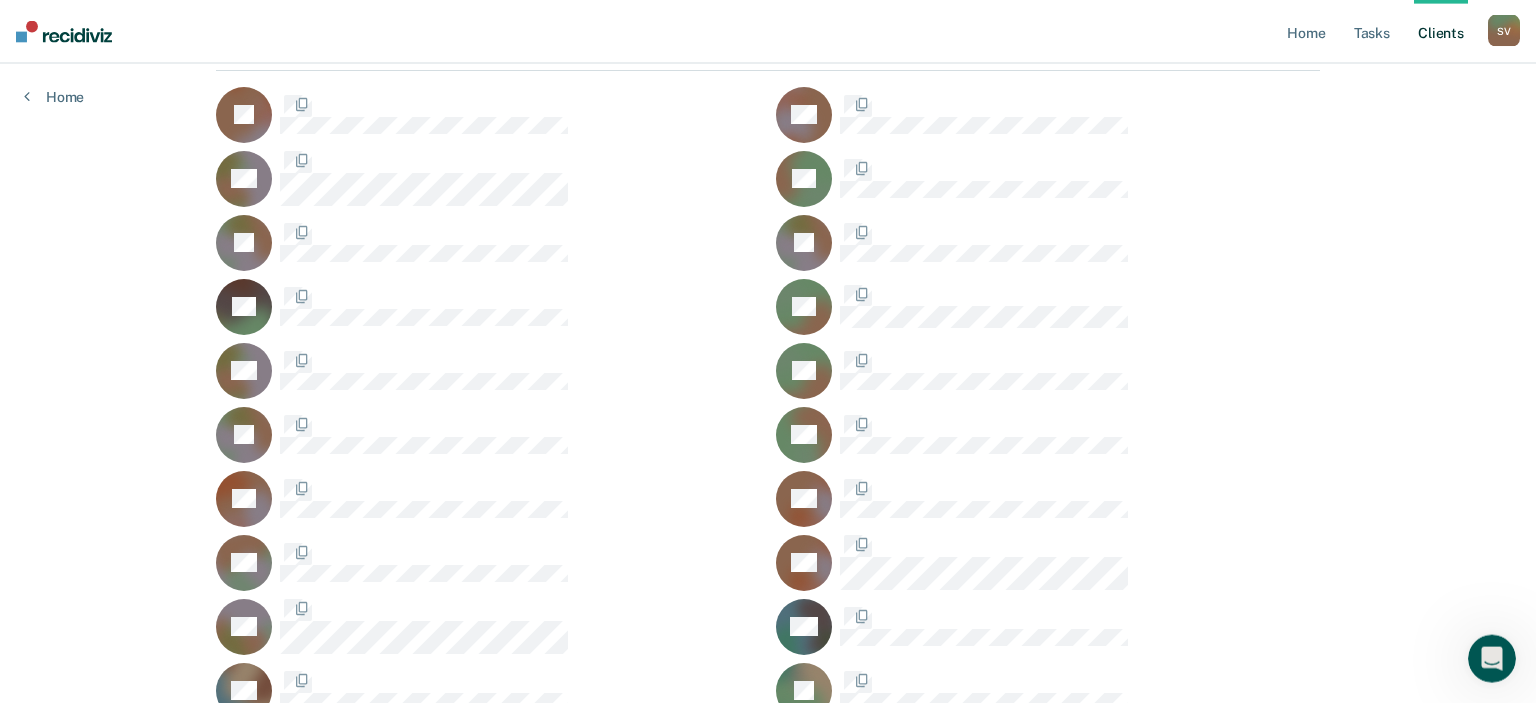 scroll, scrollTop: 0, scrollLeft: 0, axis: both 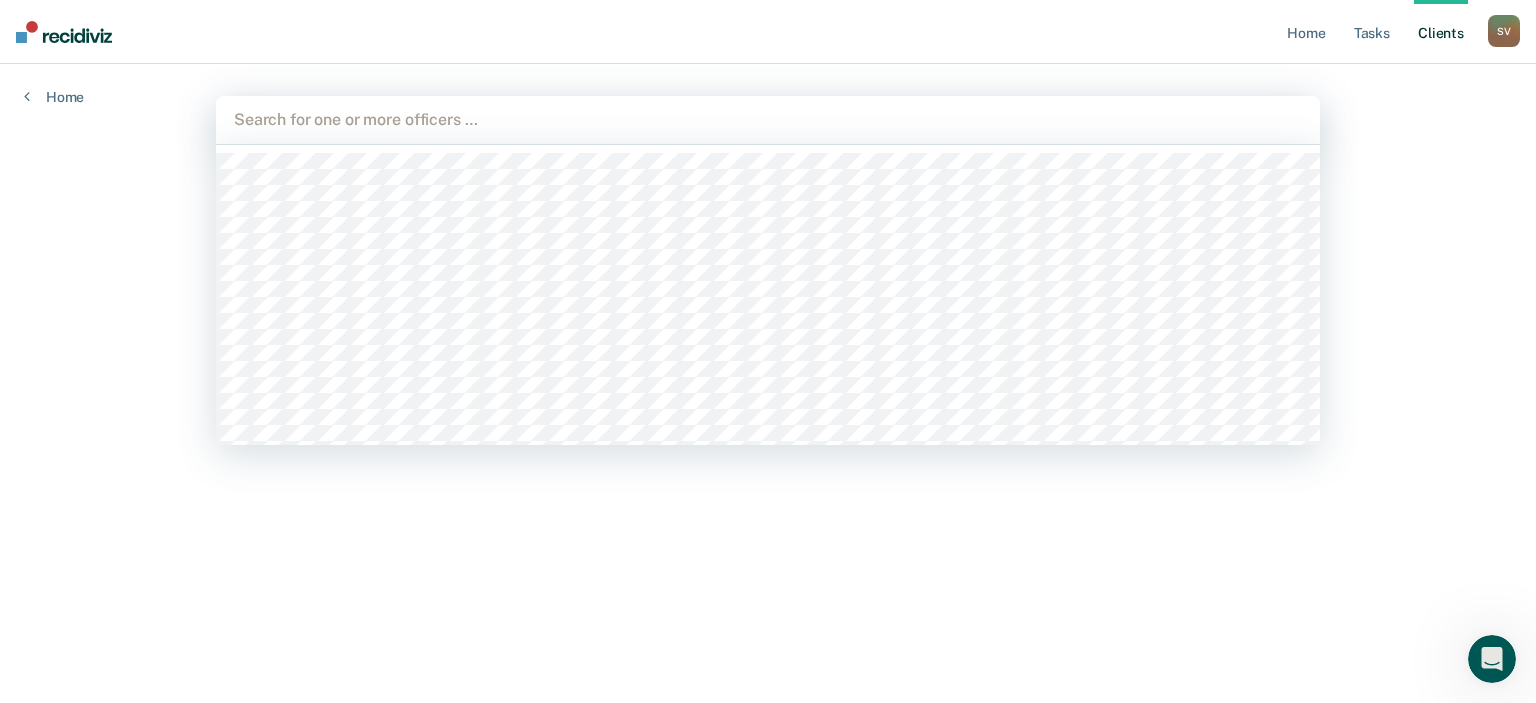click at bounding box center (768, 119) 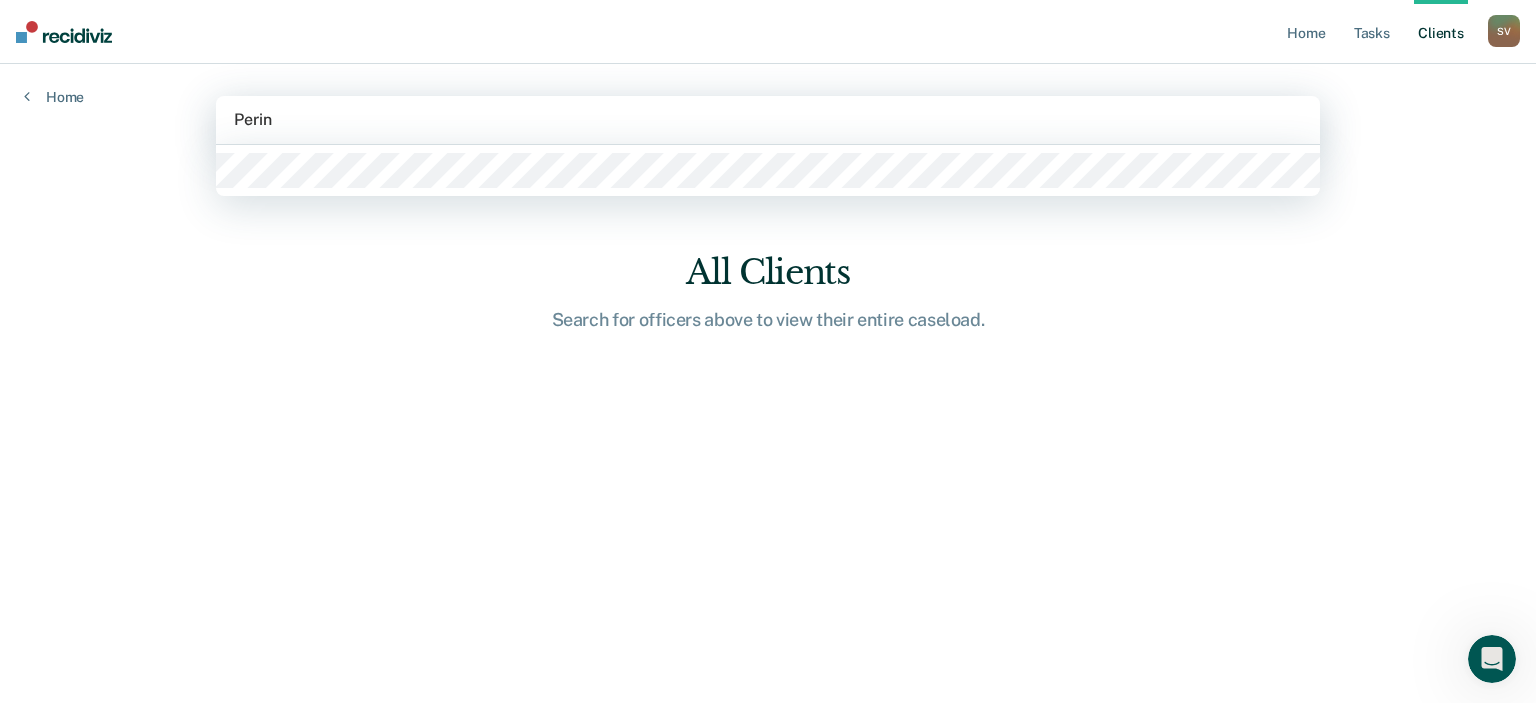 type on "Perine" 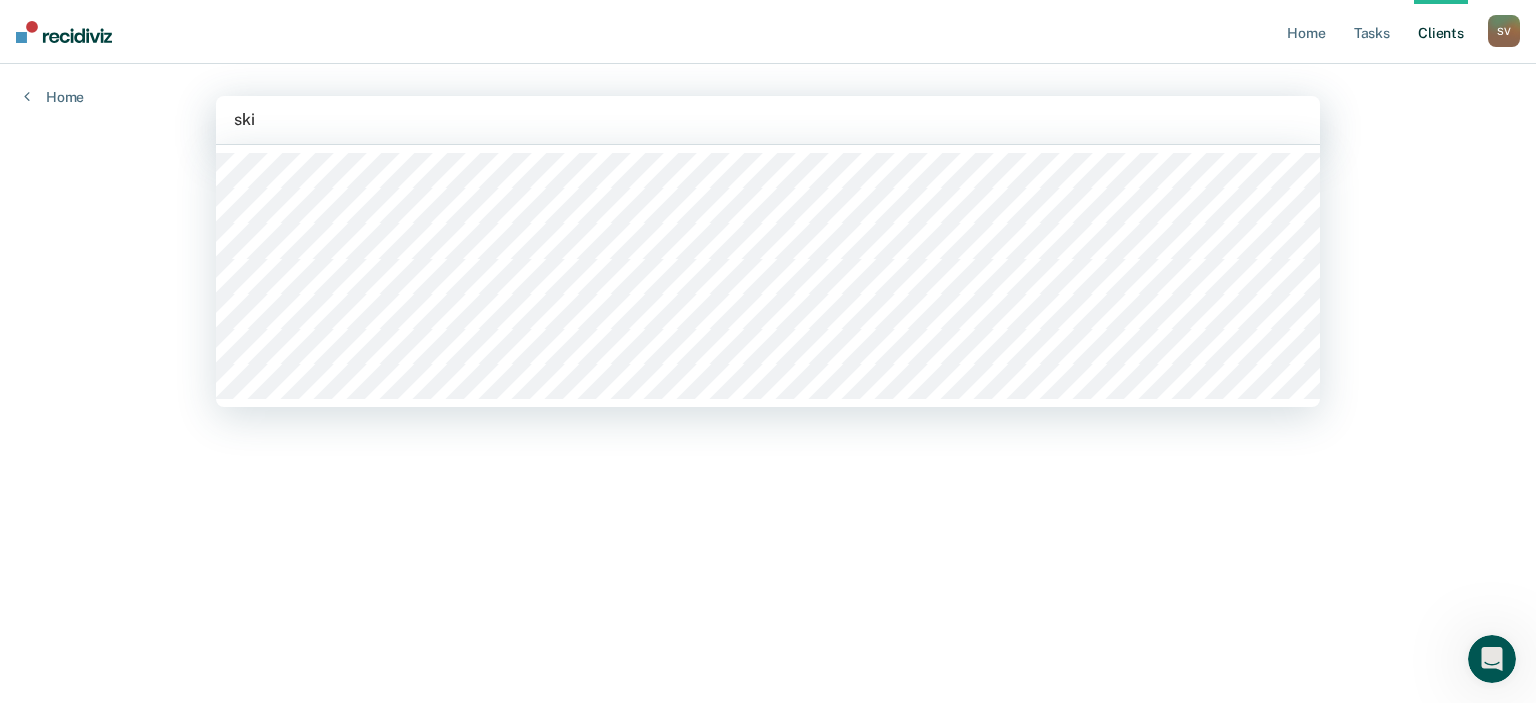 type on "skin" 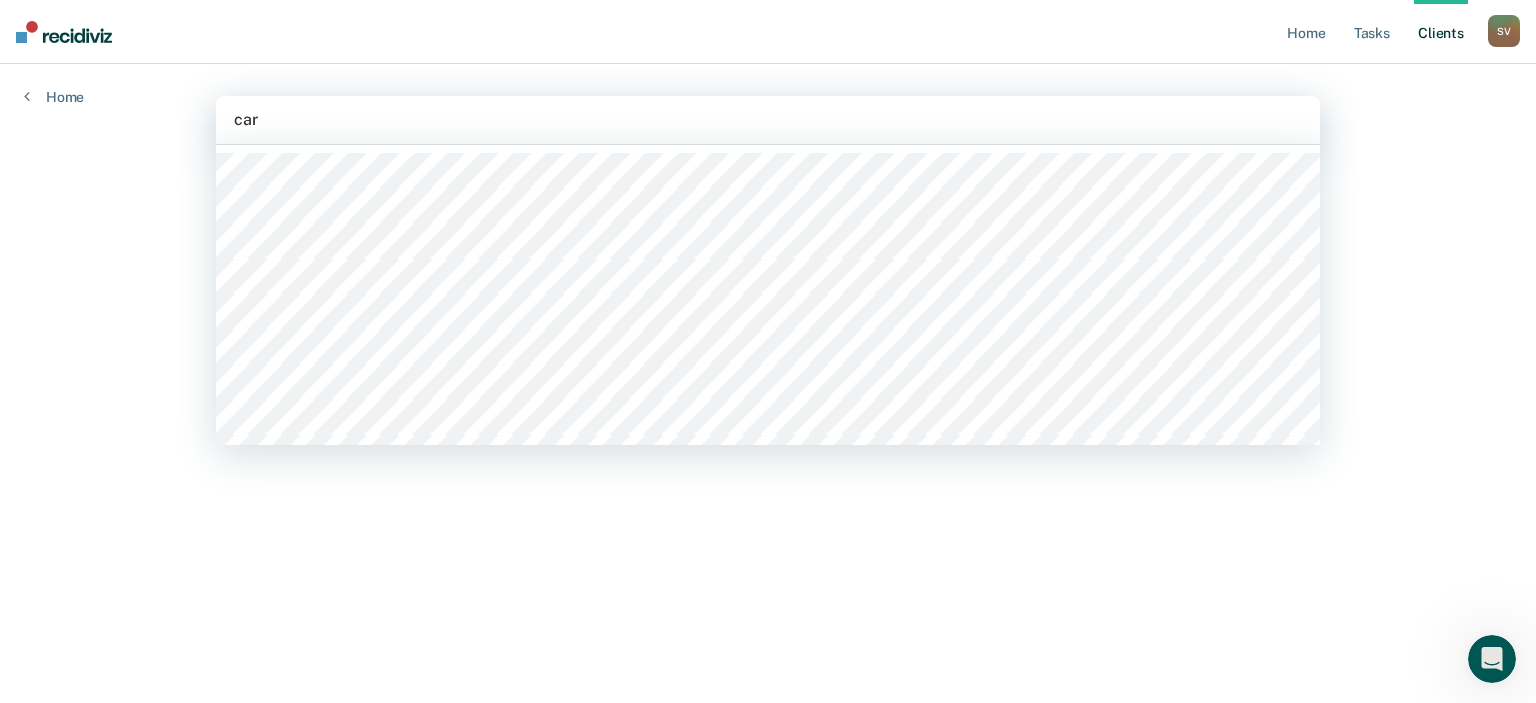 type on "care" 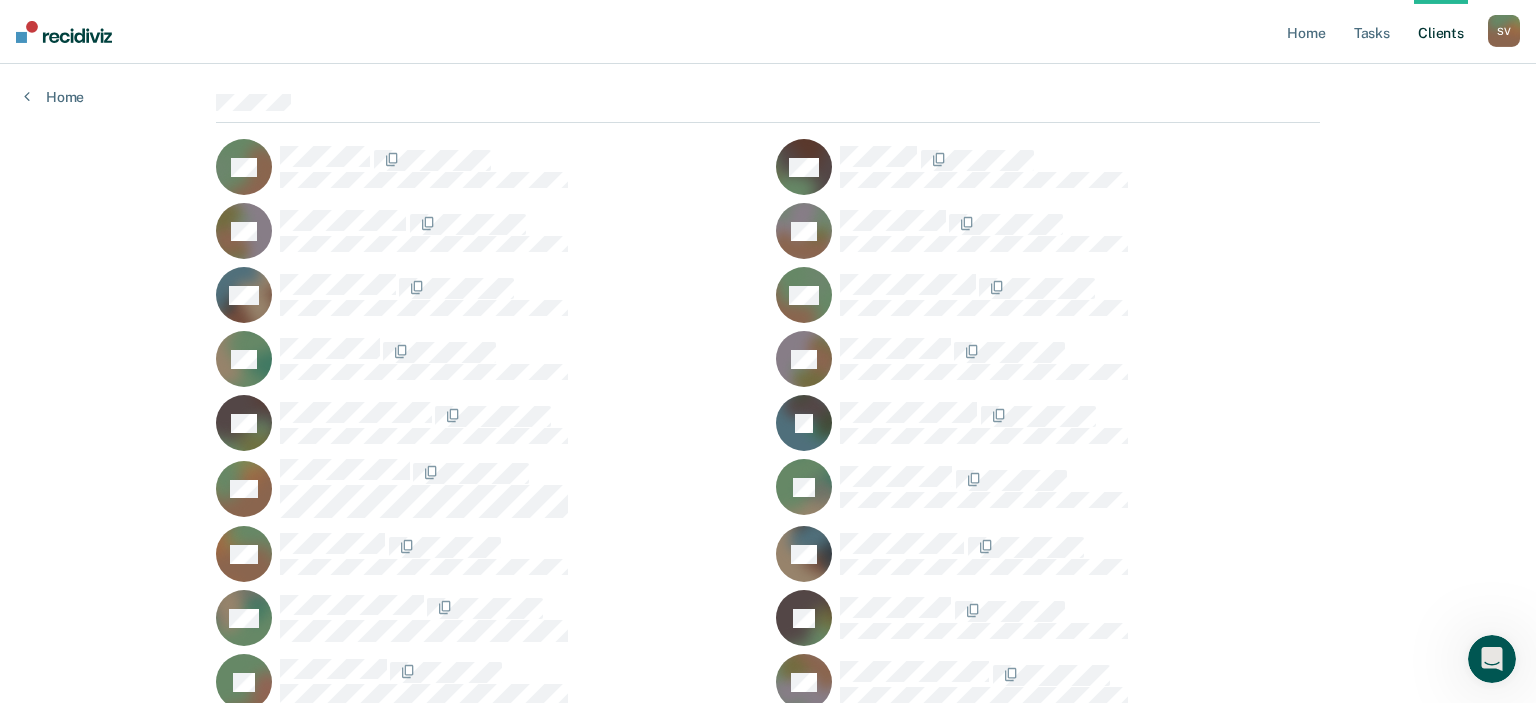 scroll, scrollTop: 0, scrollLeft: 0, axis: both 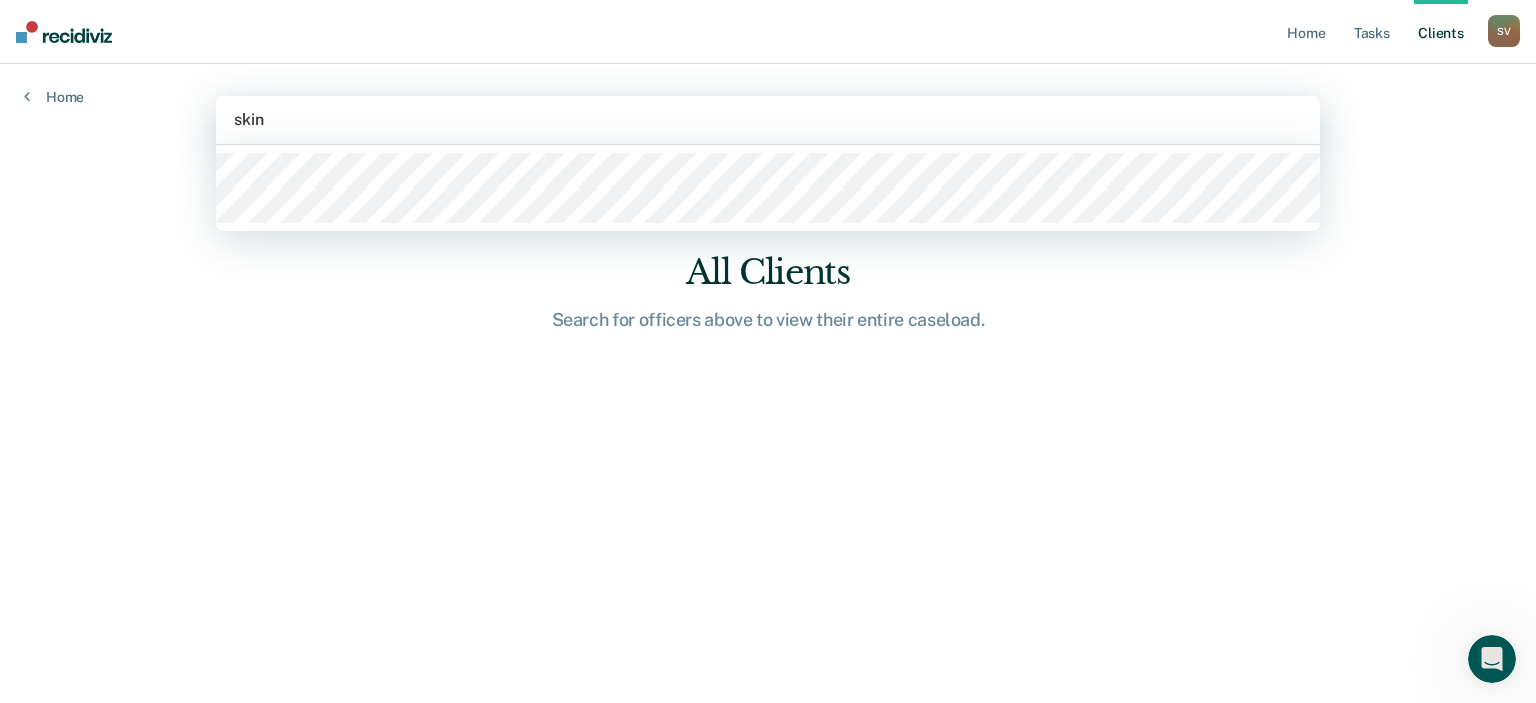type on "skinn" 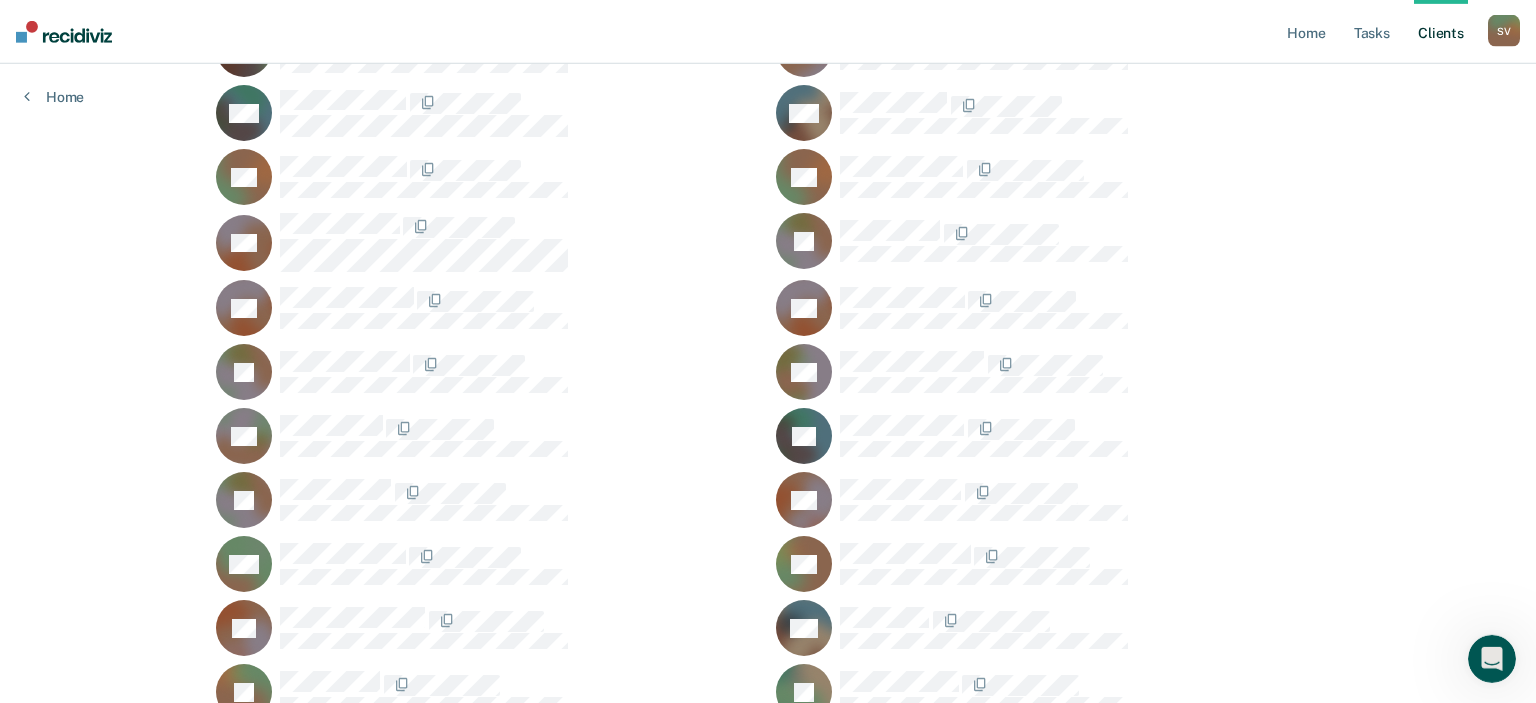 scroll, scrollTop: 0, scrollLeft: 0, axis: both 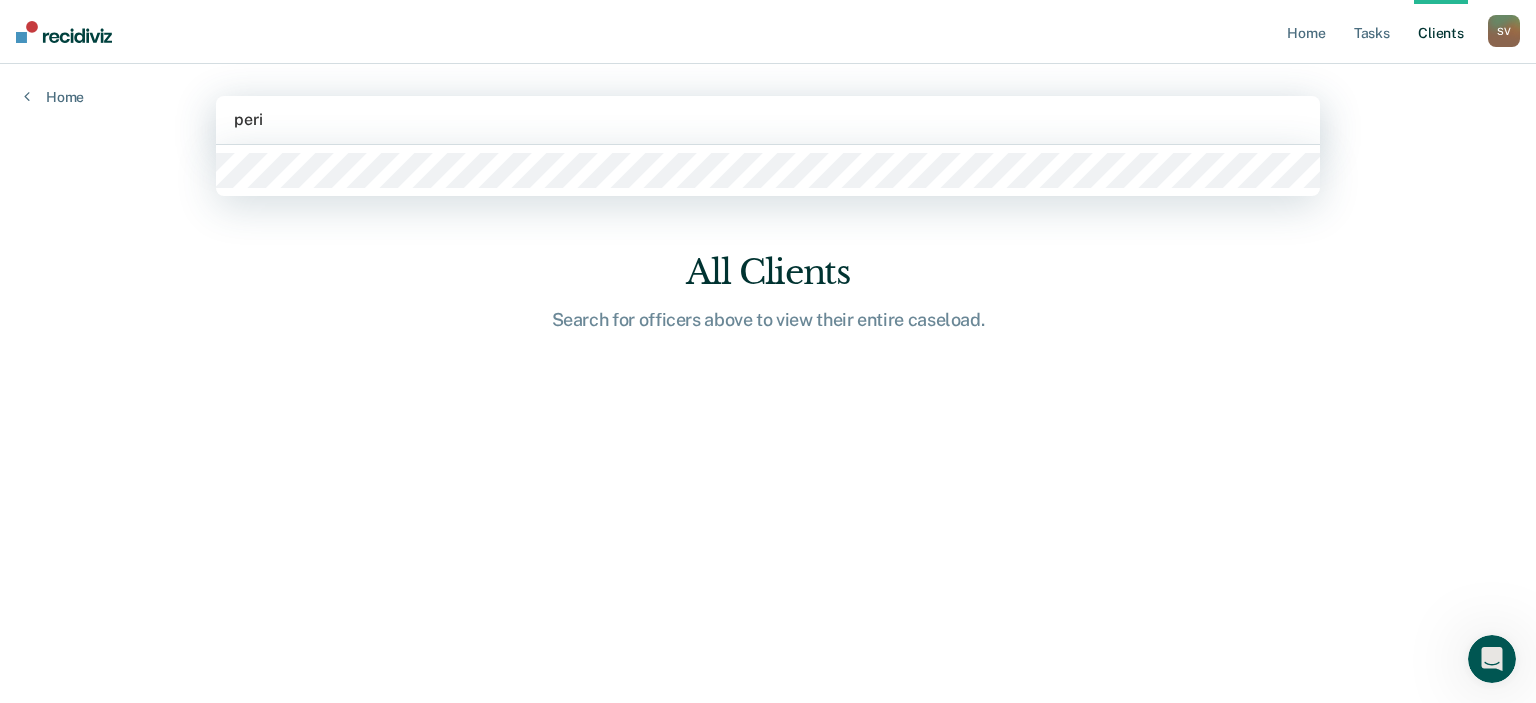 type on "perin" 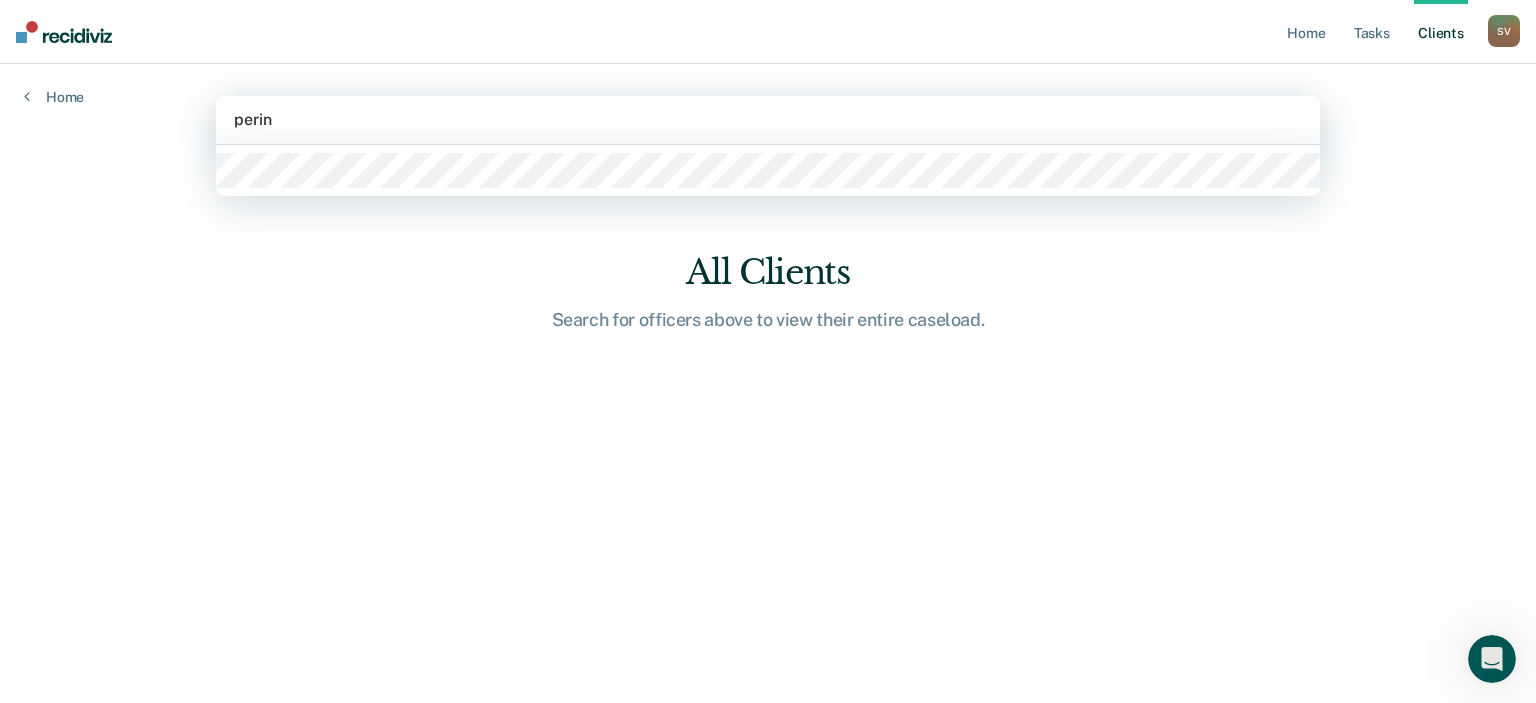 type 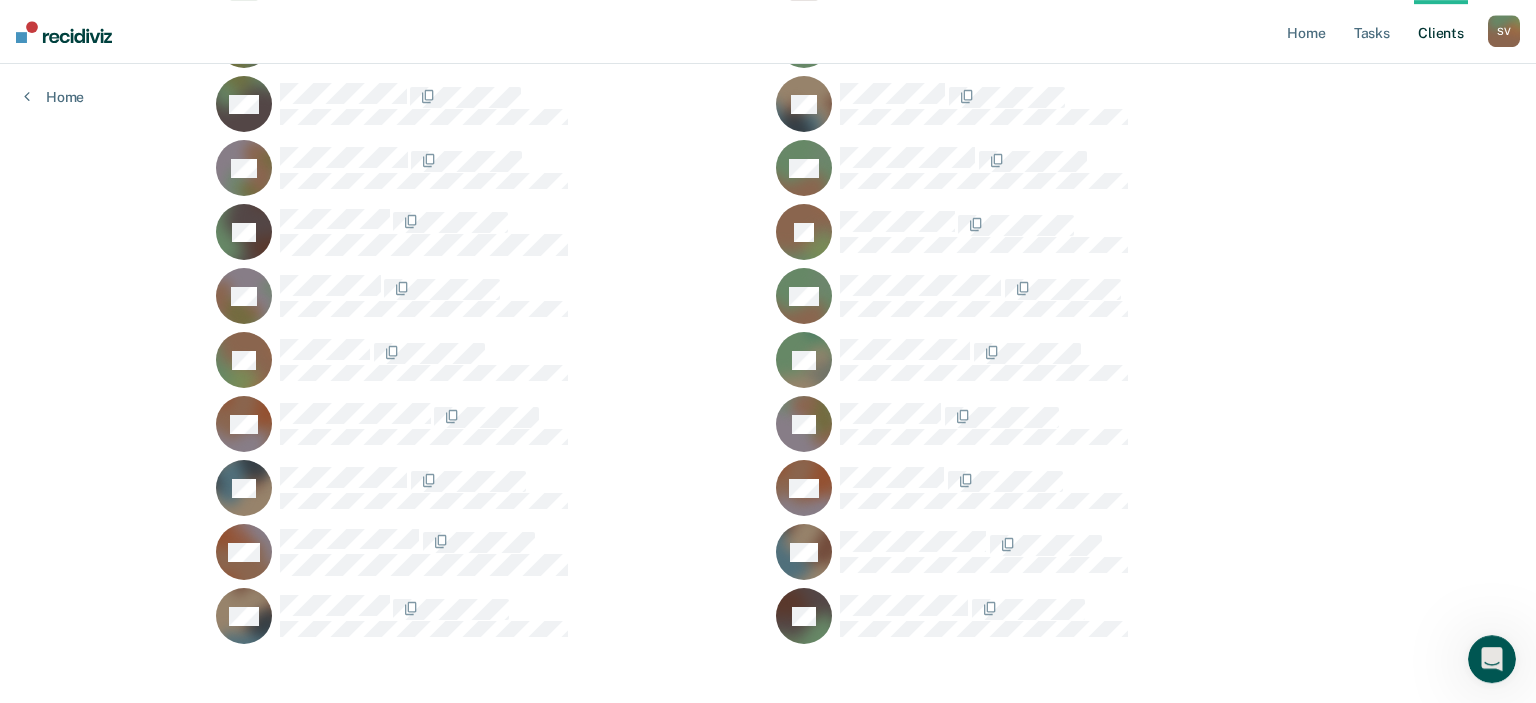 scroll, scrollTop: 1459, scrollLeft: 0, axis: vertical 